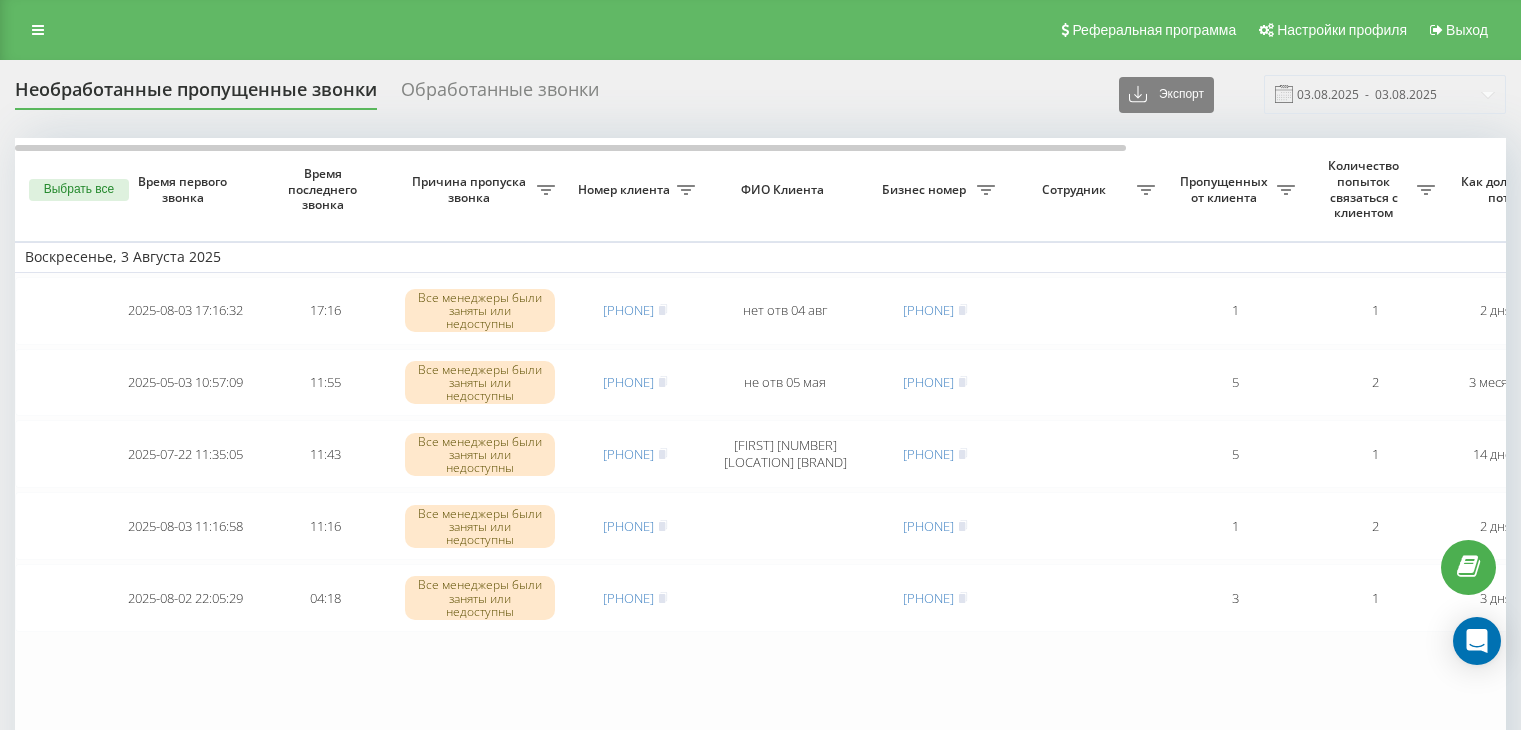 scroll, scrollTop: 0, scrollLeft: 0, axis: both 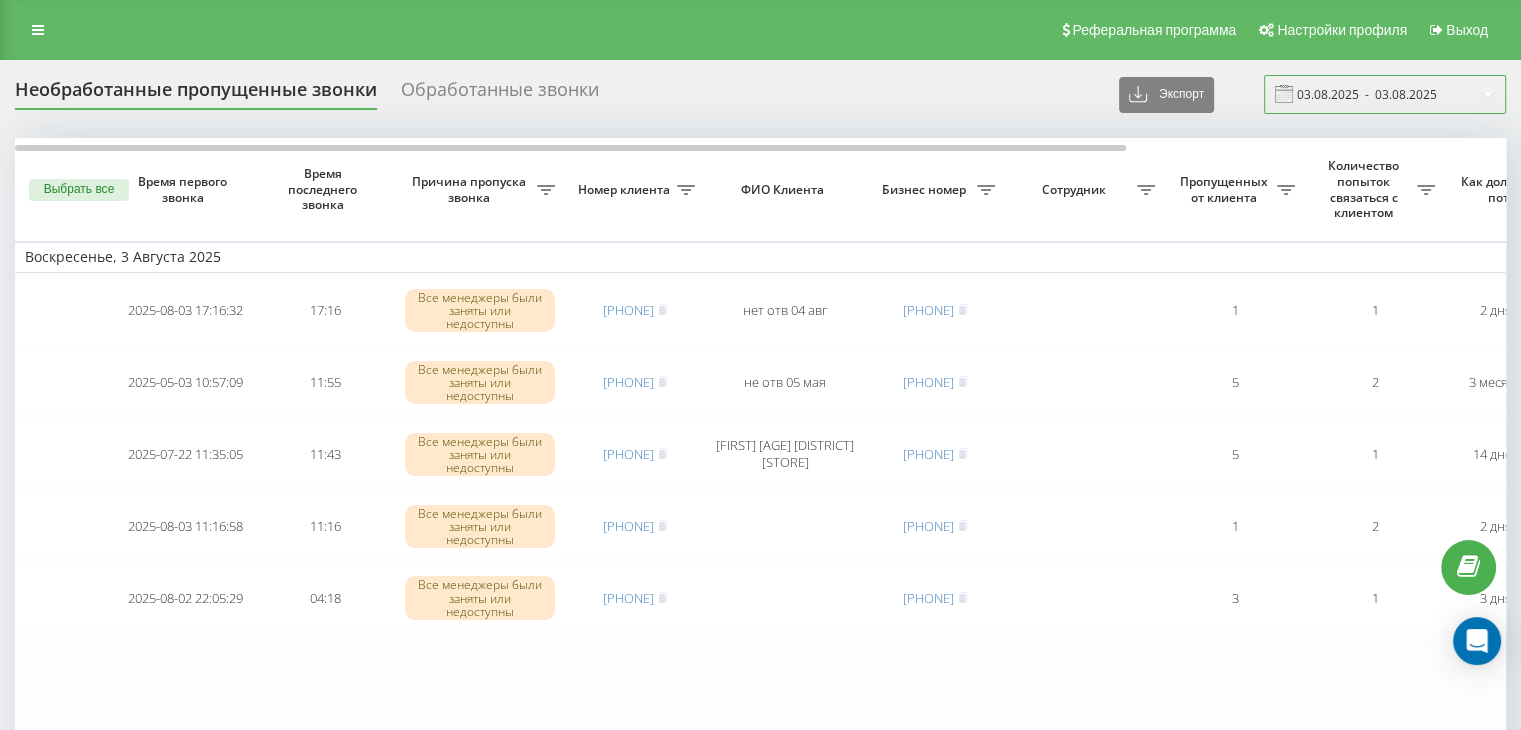 click on "03.08.2025  -  03.08.2025" at bounding box center [1385, 94] 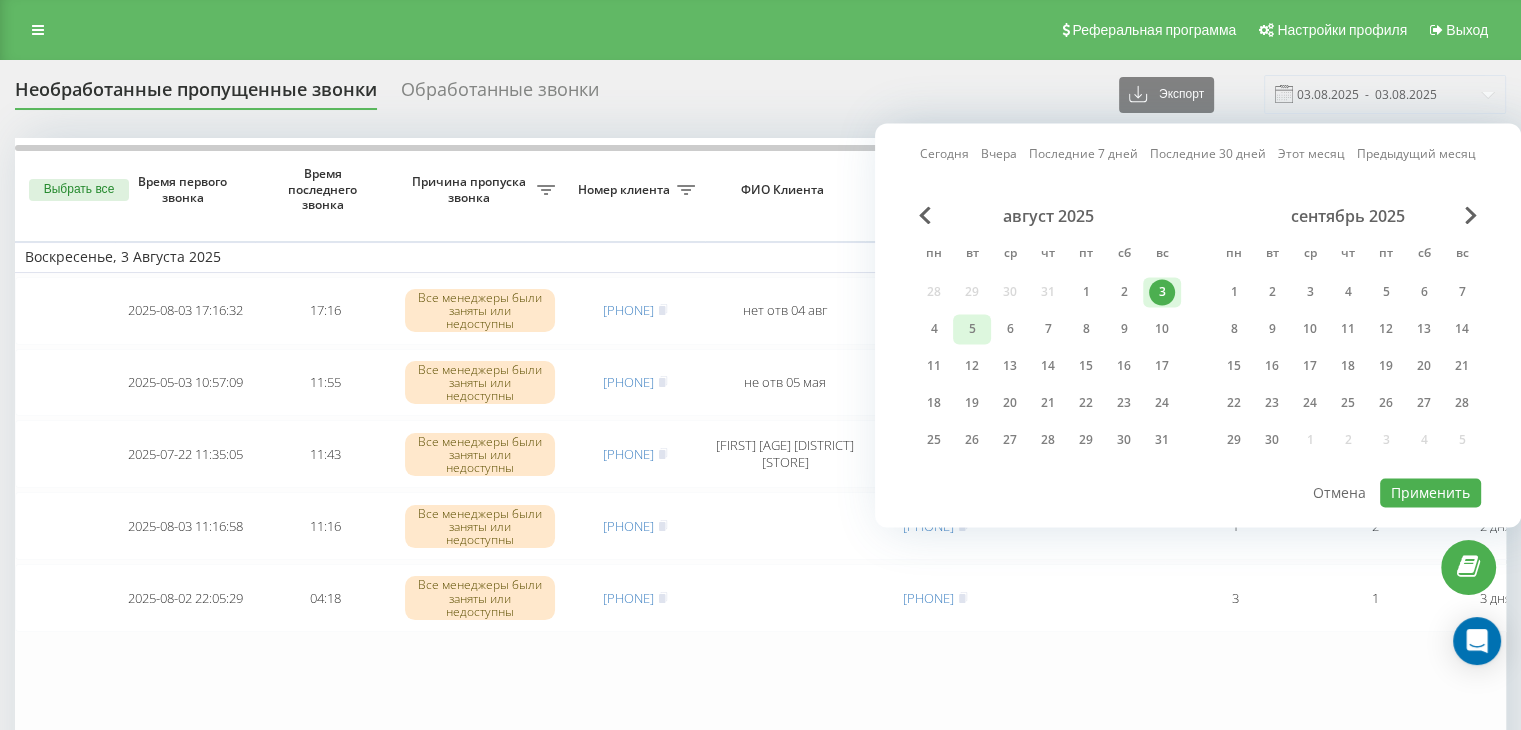 click on "5" at bounding box center (972, 329) 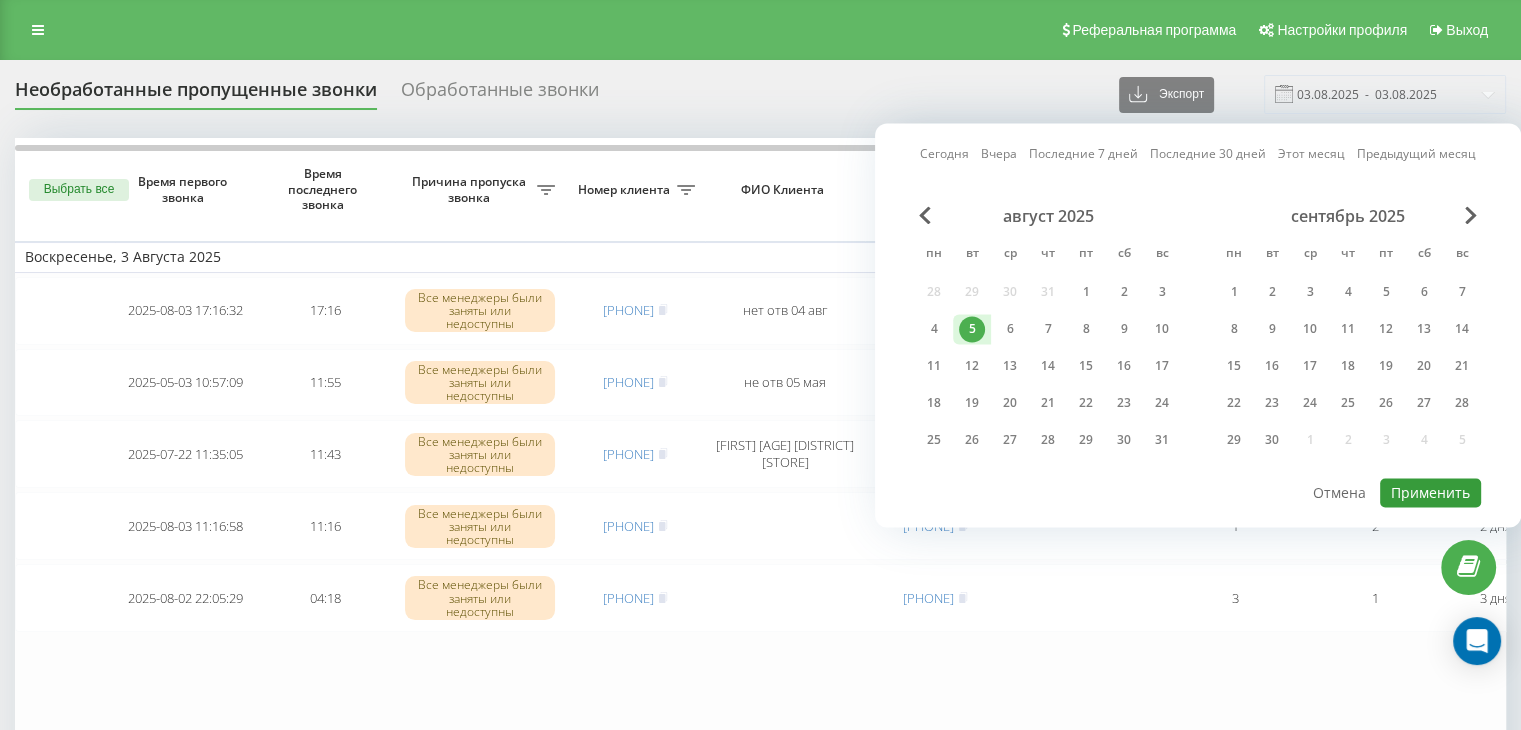click on "Применить" at bounding box center (1430, 492) 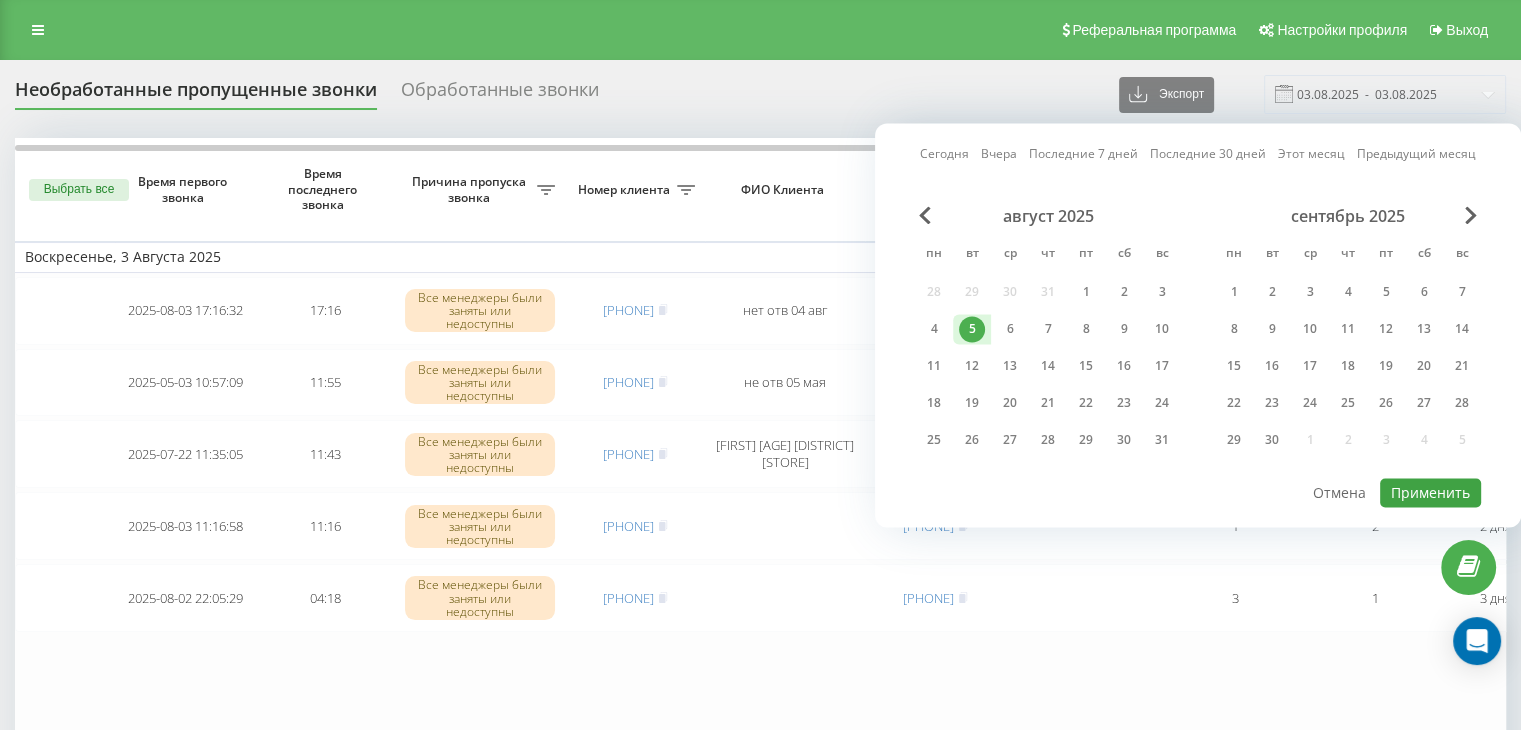 type on "05.08.2025  -  05.08.2025" 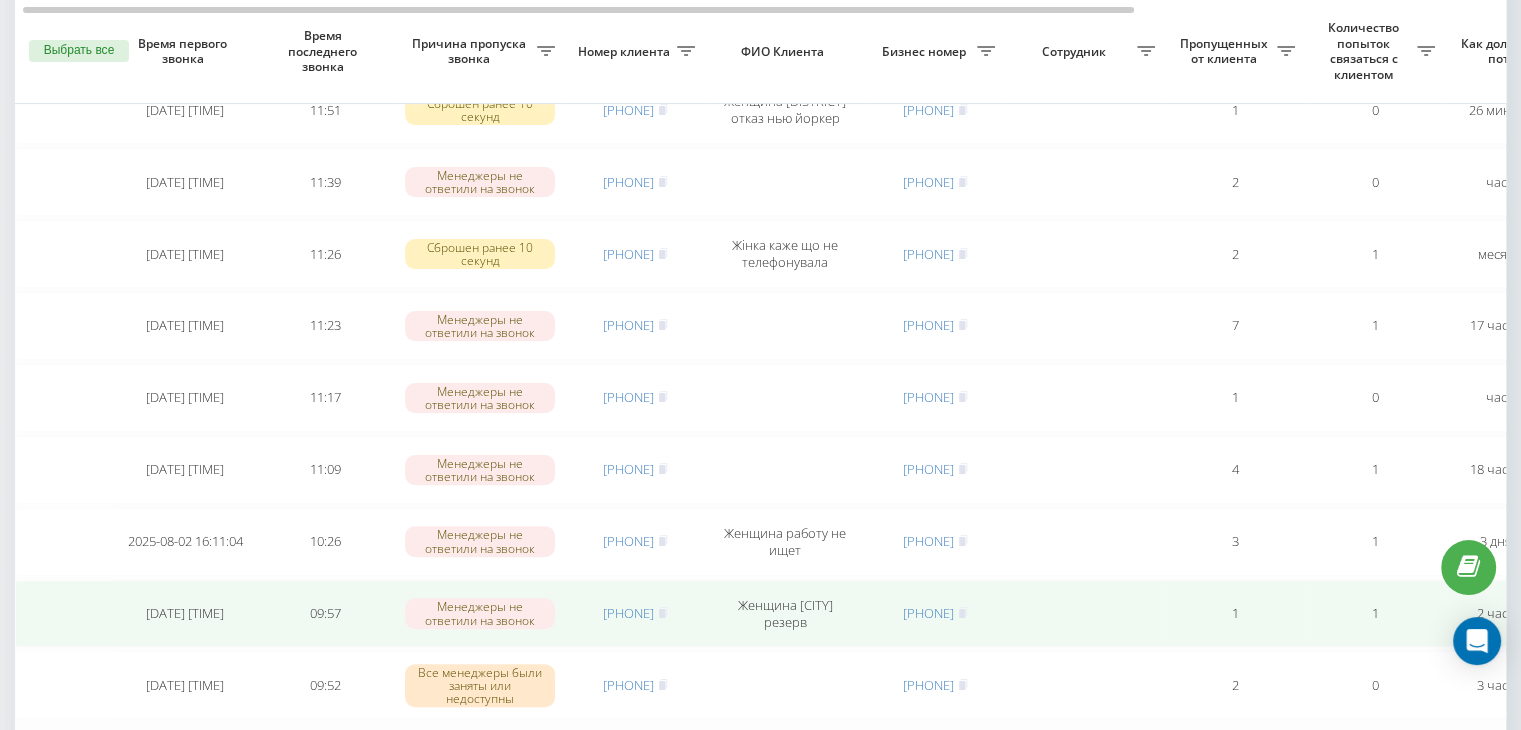scroll, scrollTop: 500, scrollLeft: 0, axis: vertical 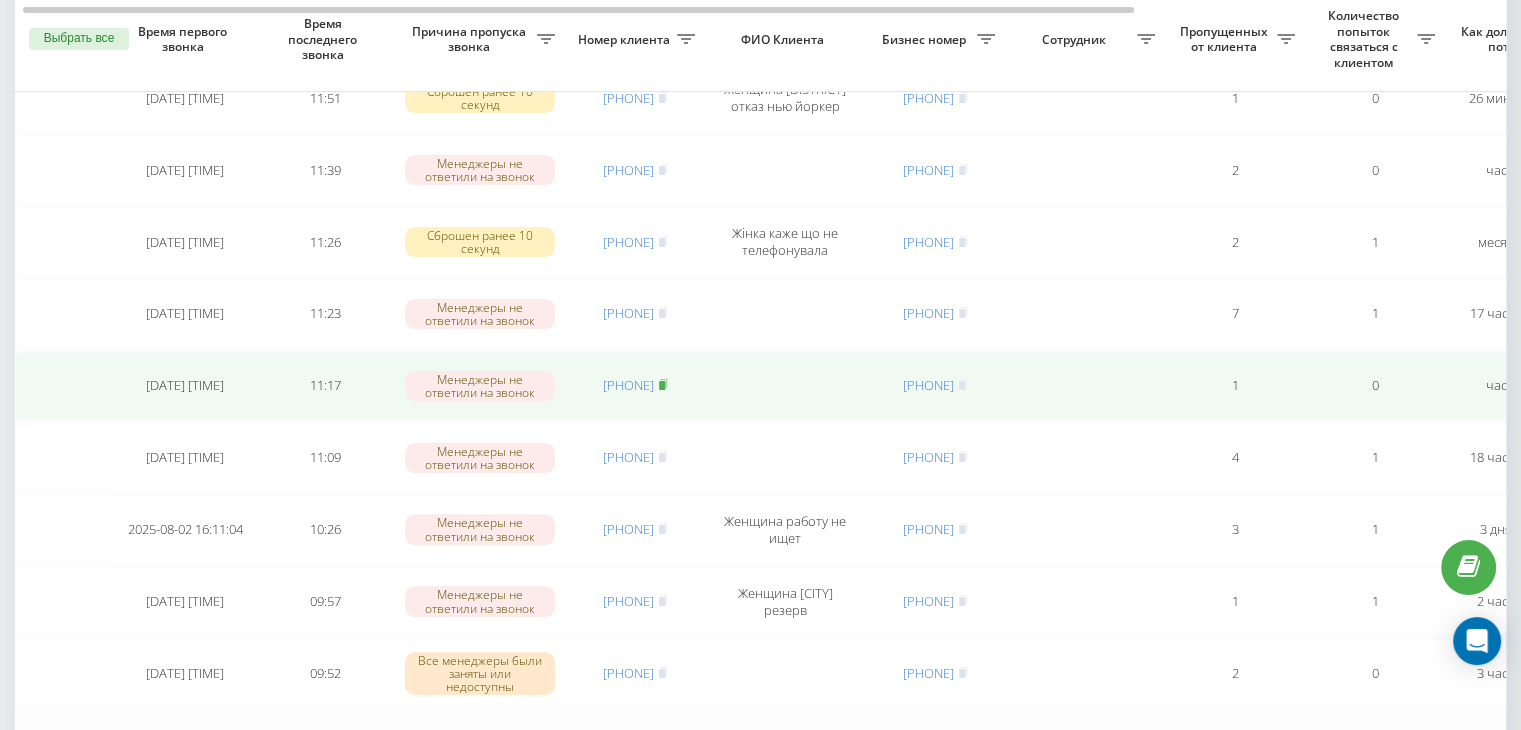 click 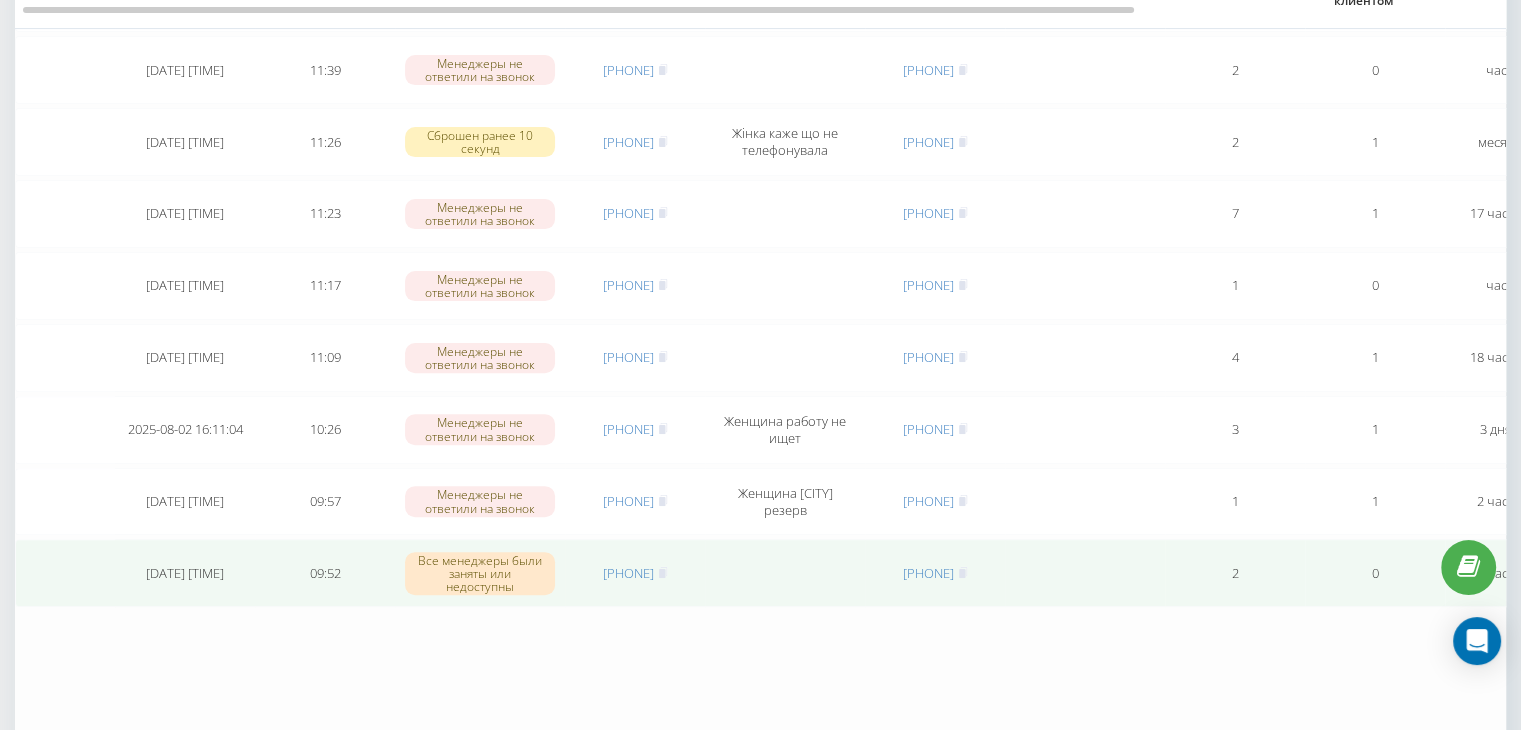 scroll, scrollTop: 300, scrollLeft: 0, axis: vertical 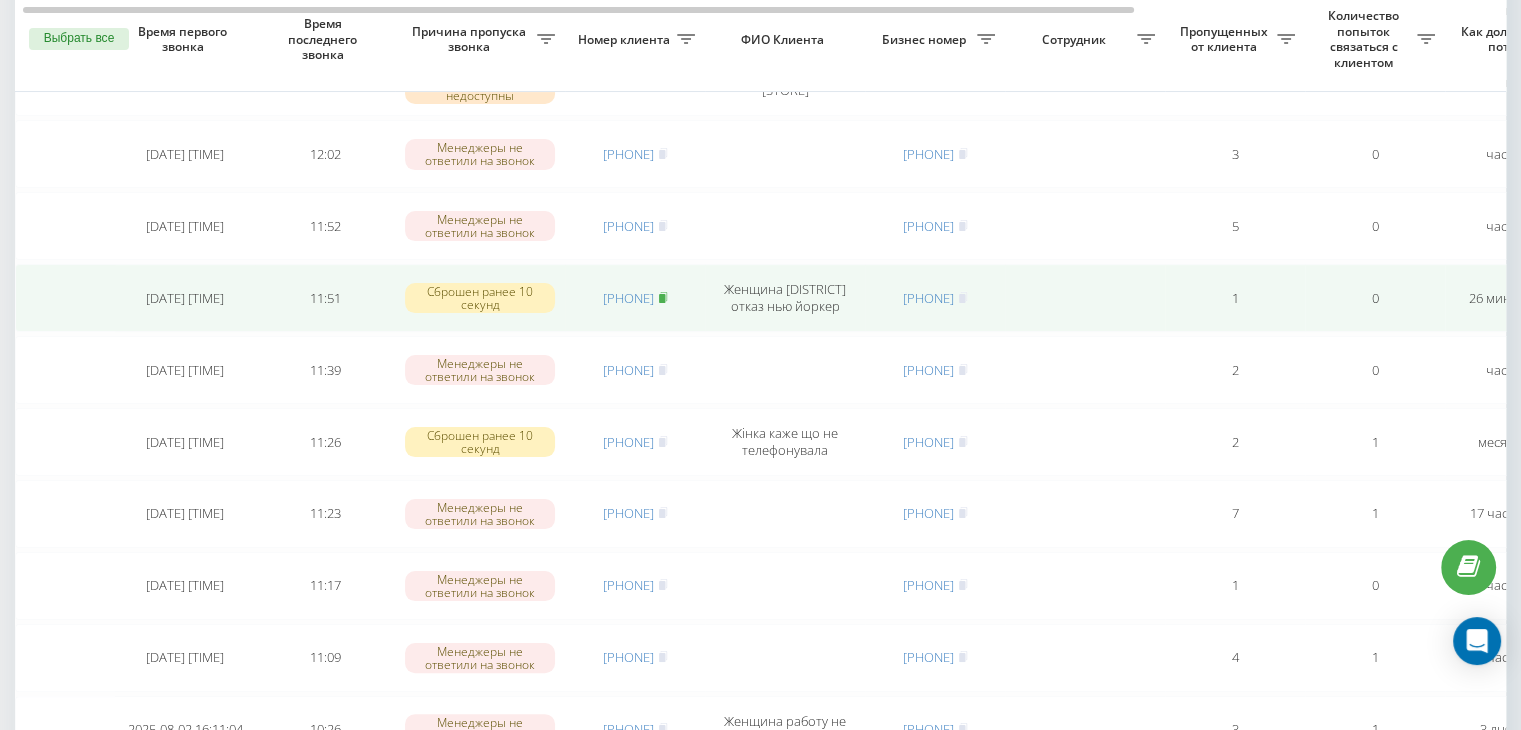 click 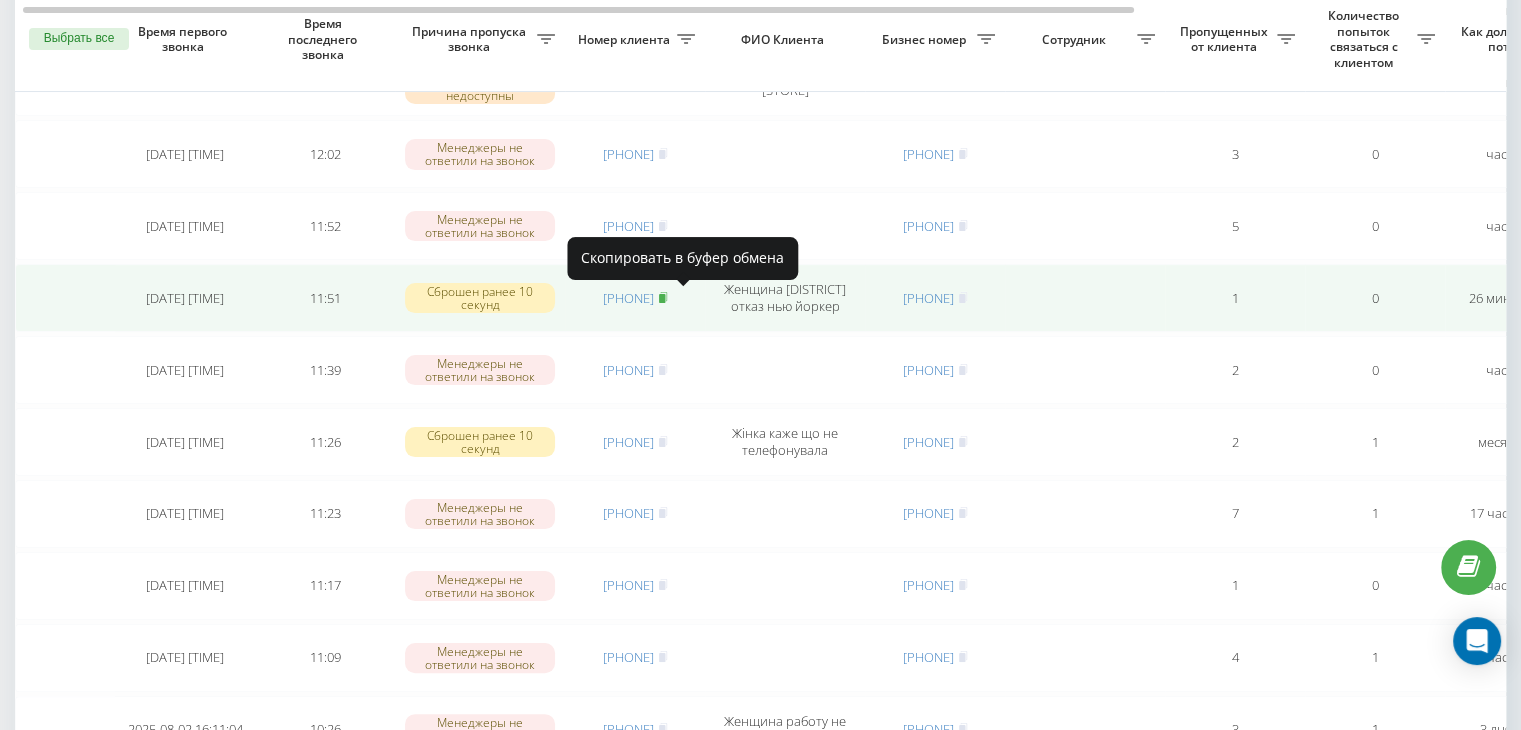 click 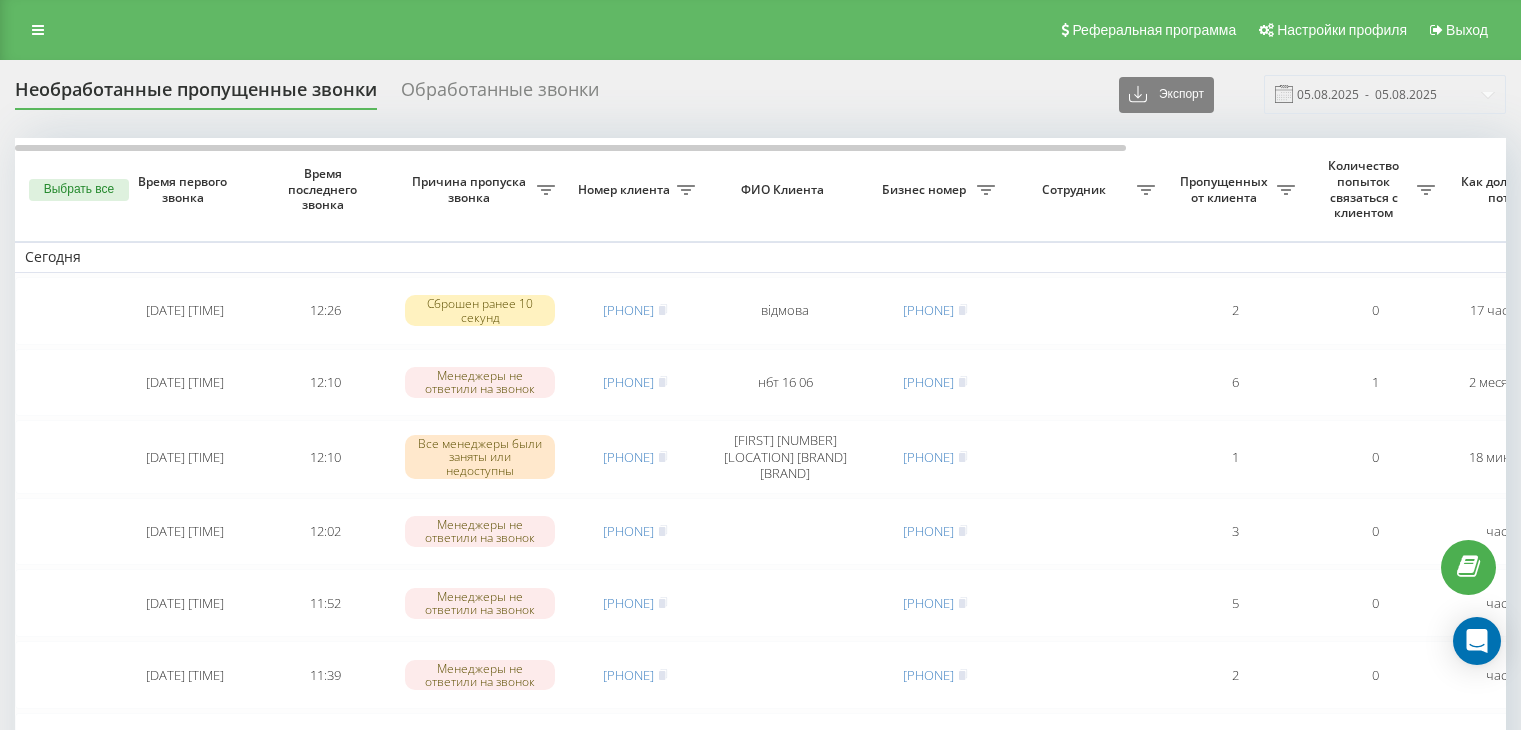 scroll, scrollTop: 0, scrollLeft: 0, axis: both 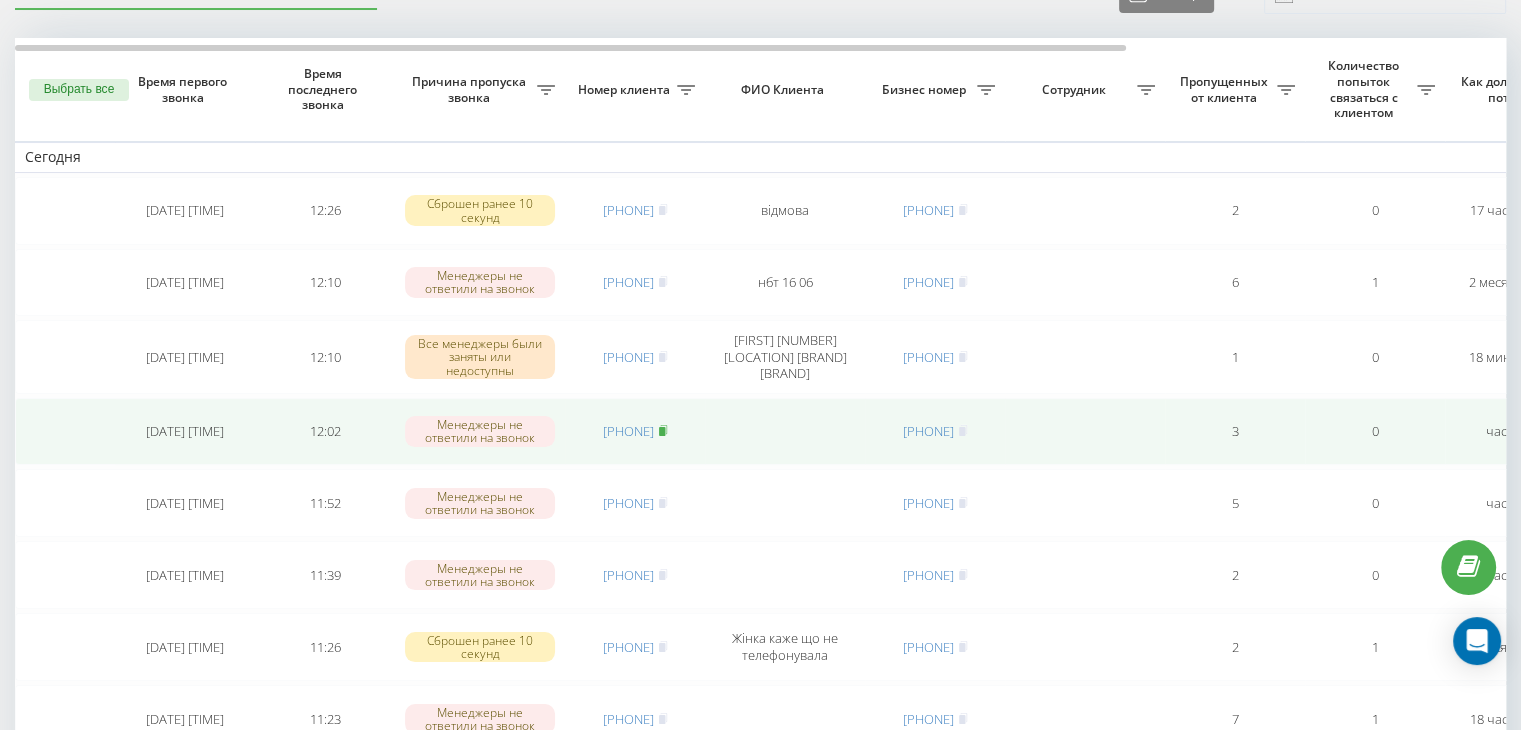 click 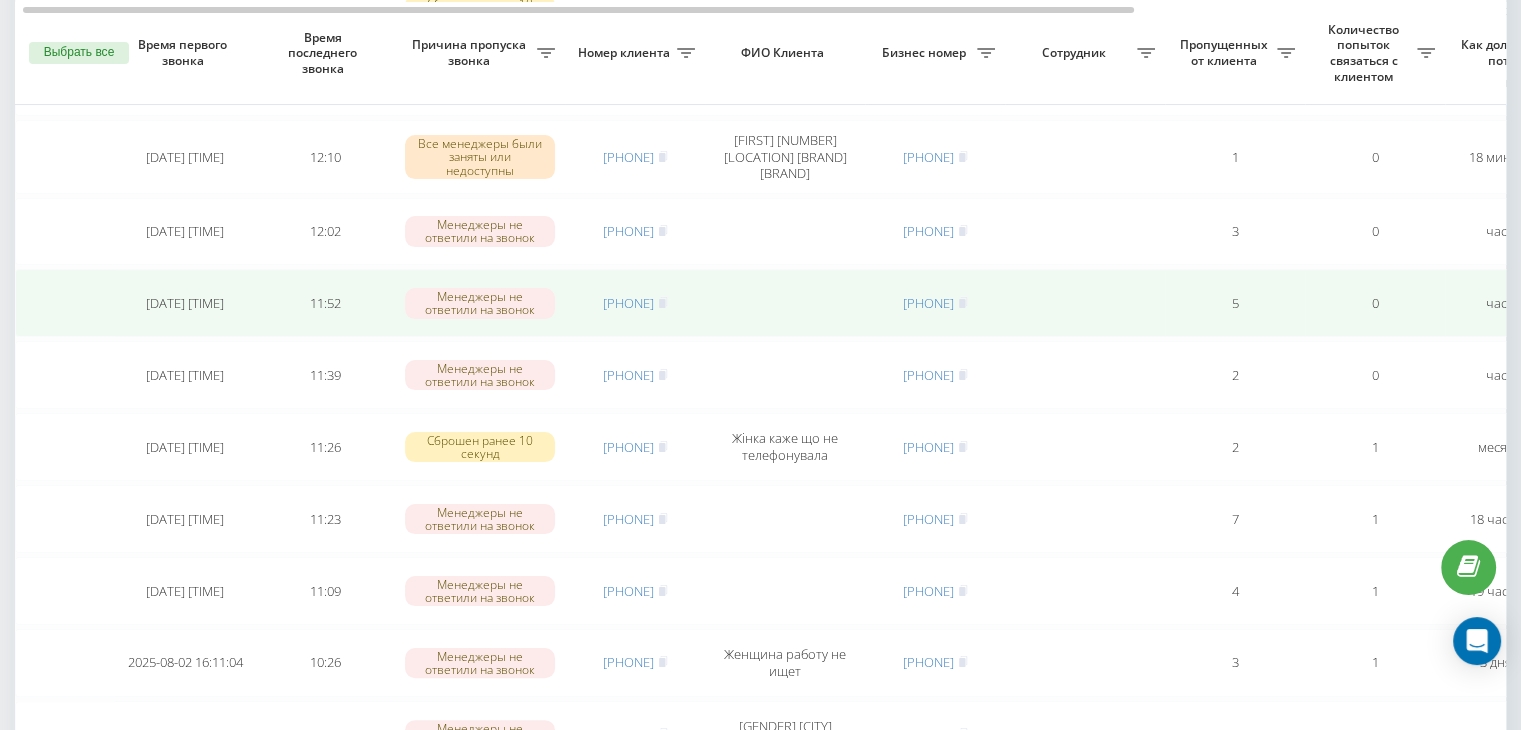 scroll, scrollTop: 400, scrollLeft: 0, axis: vertical 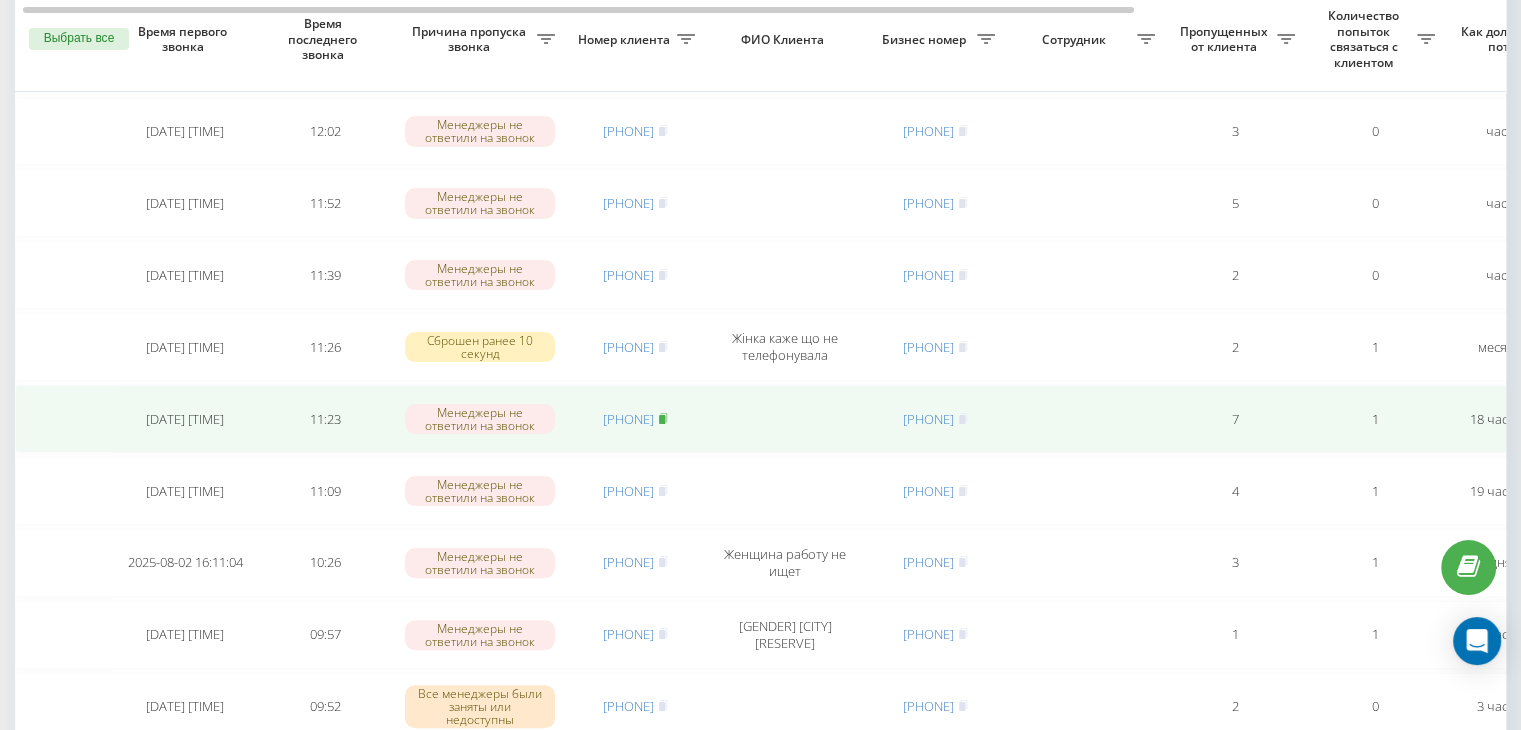 click 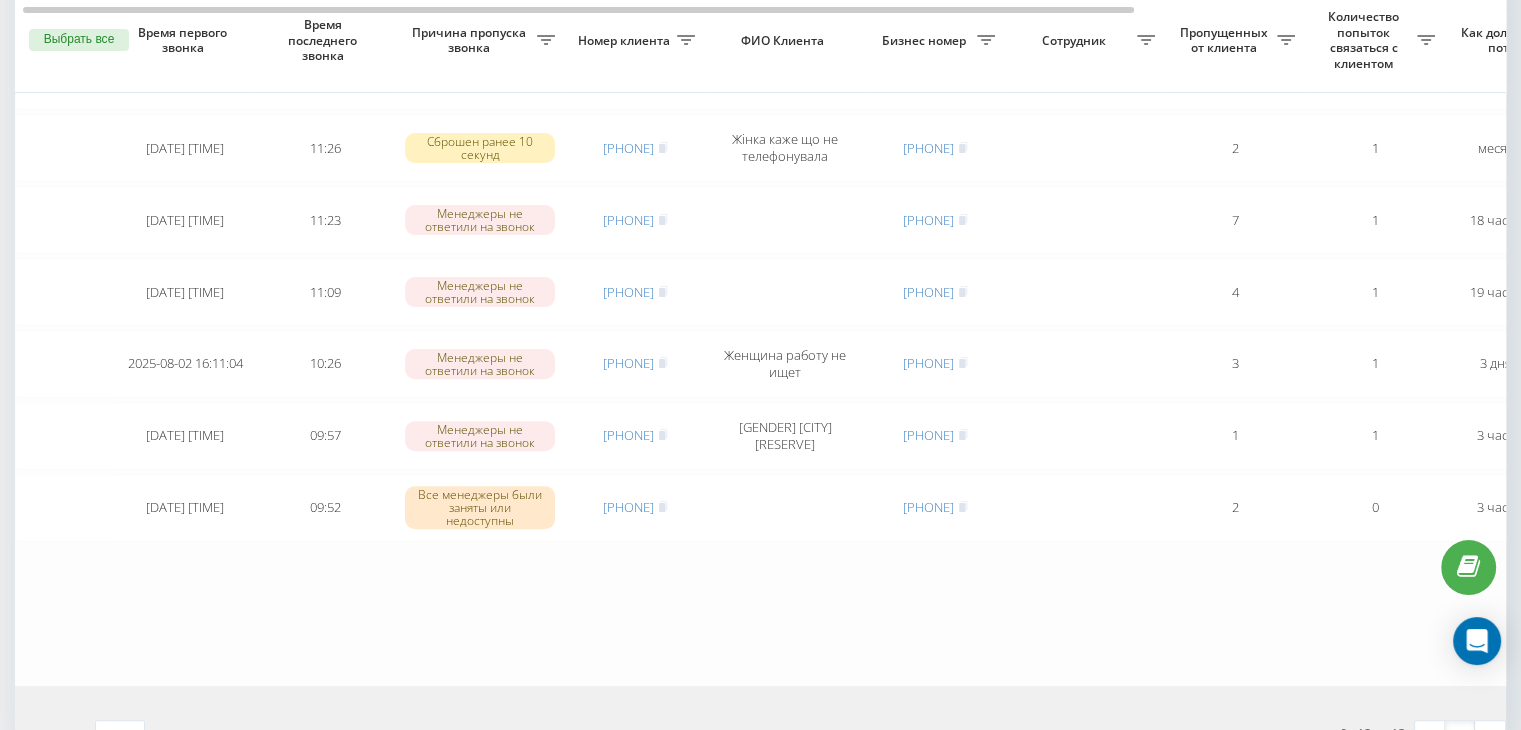 scroll, scrollTop: 600, scrollLeft: 0, axis: vertical 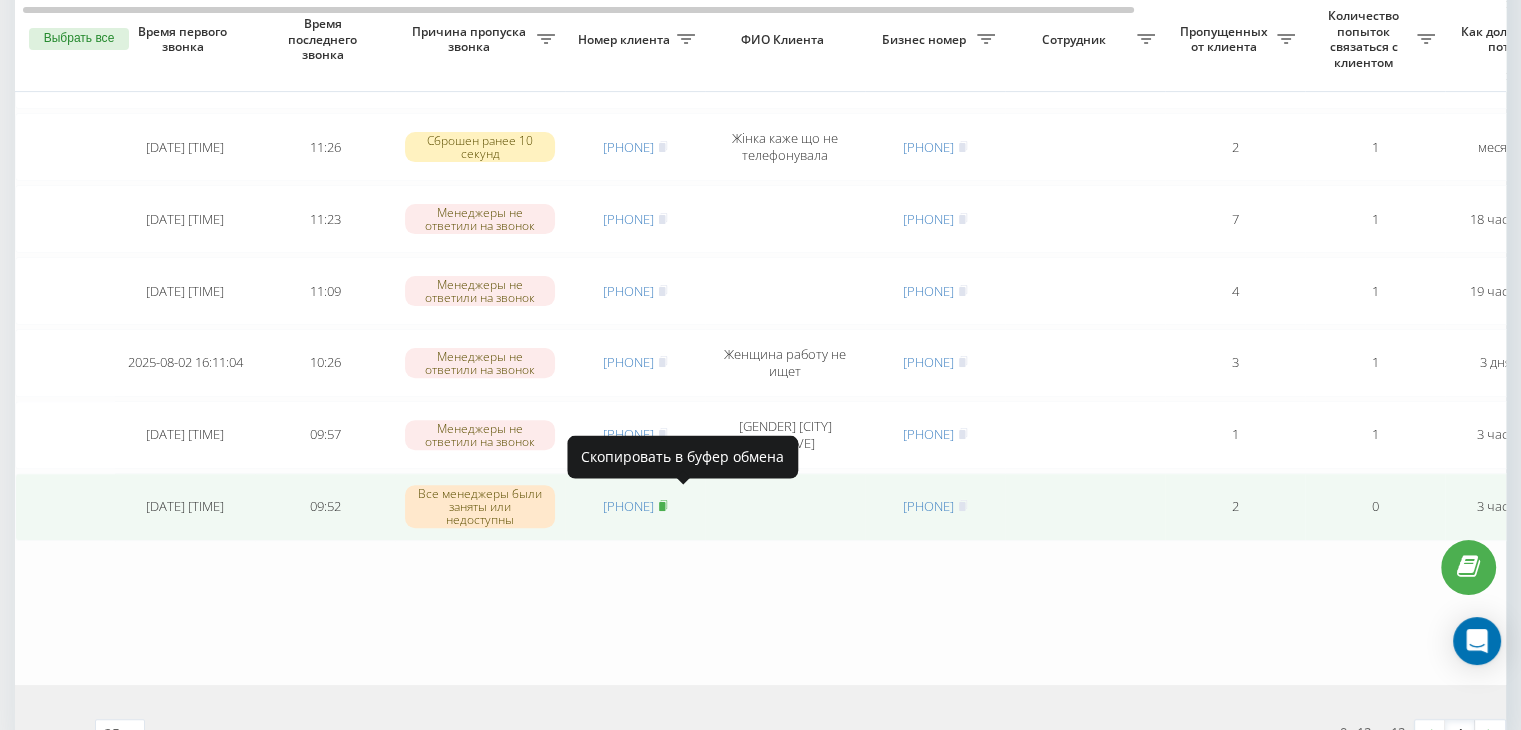 click 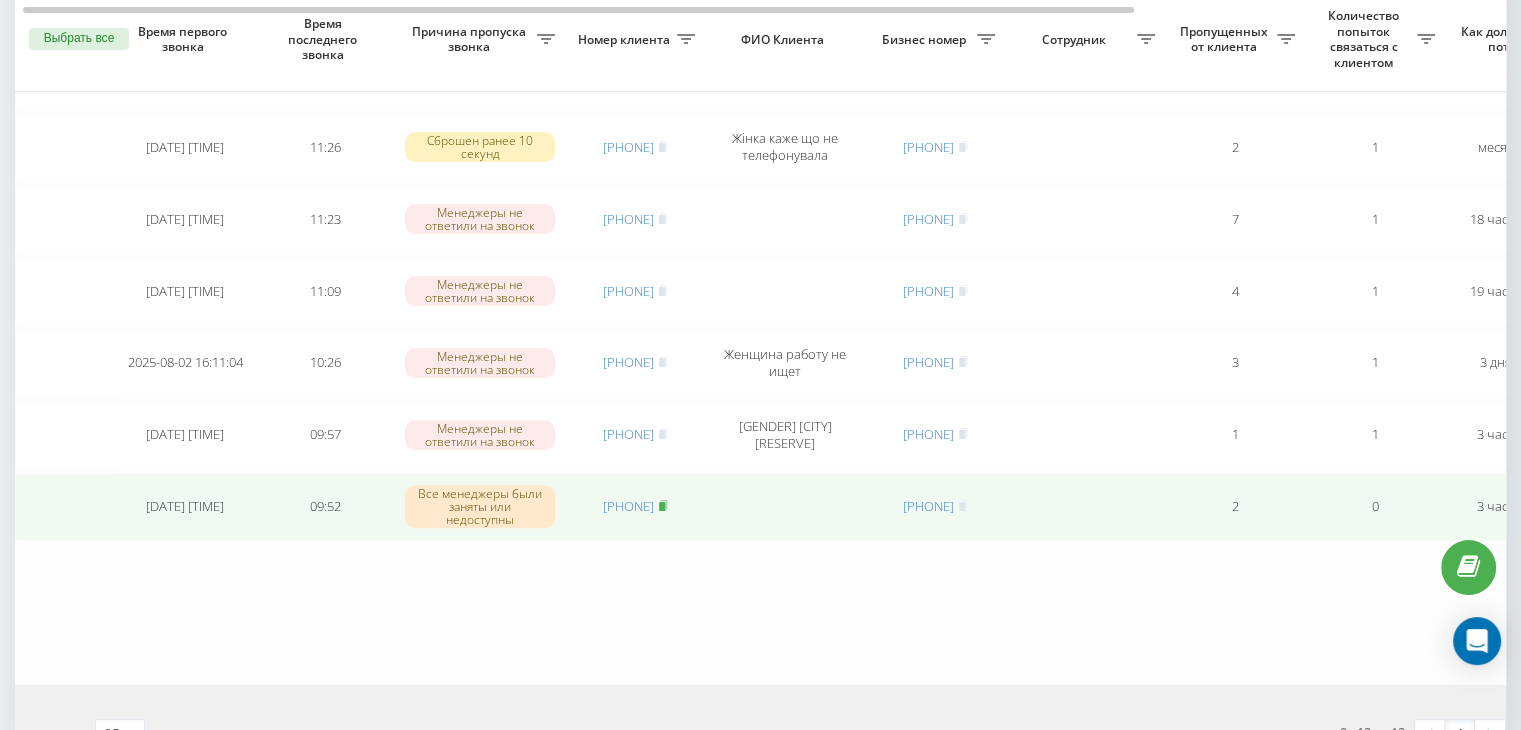 click 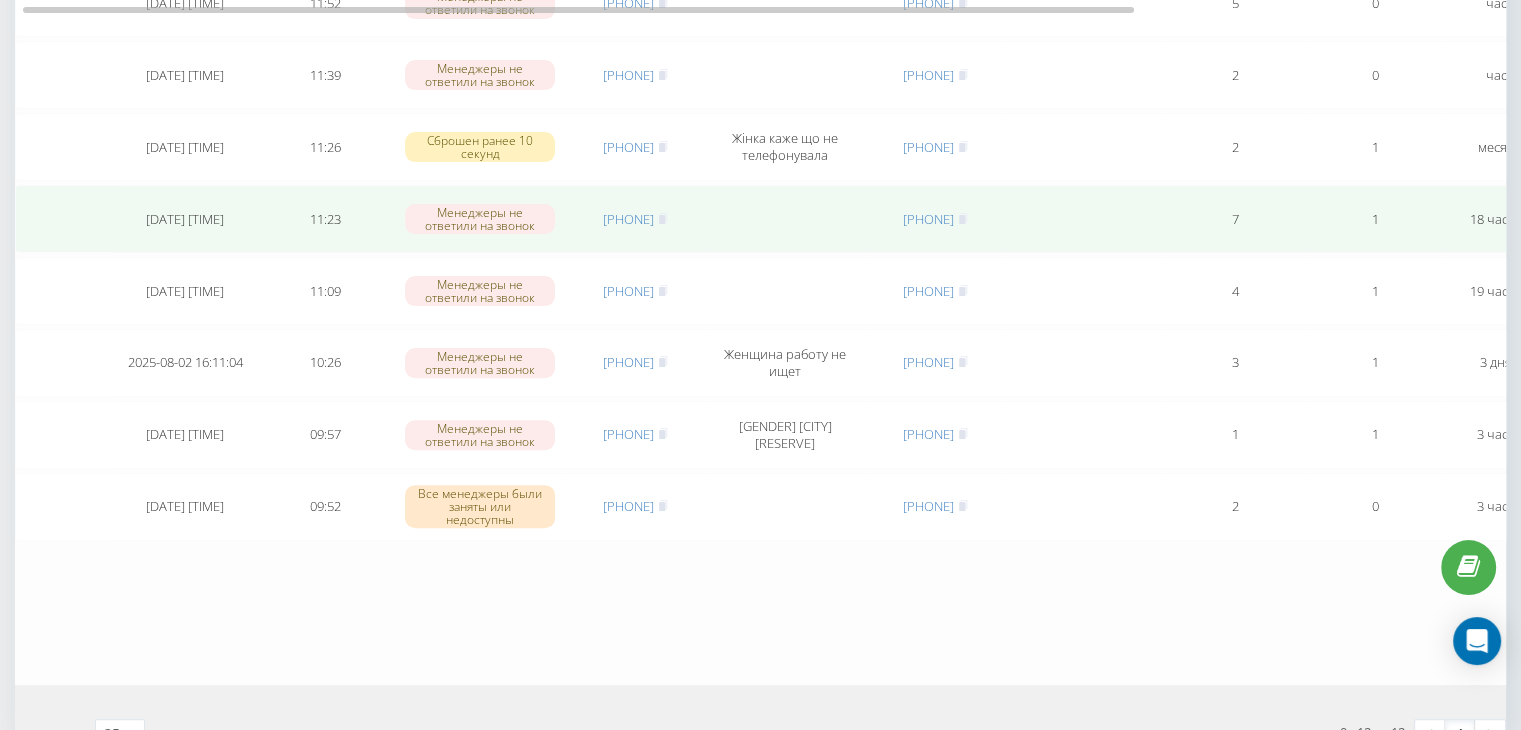 scroll, scrollTop: 0, scrollLeft: 0, axis: both 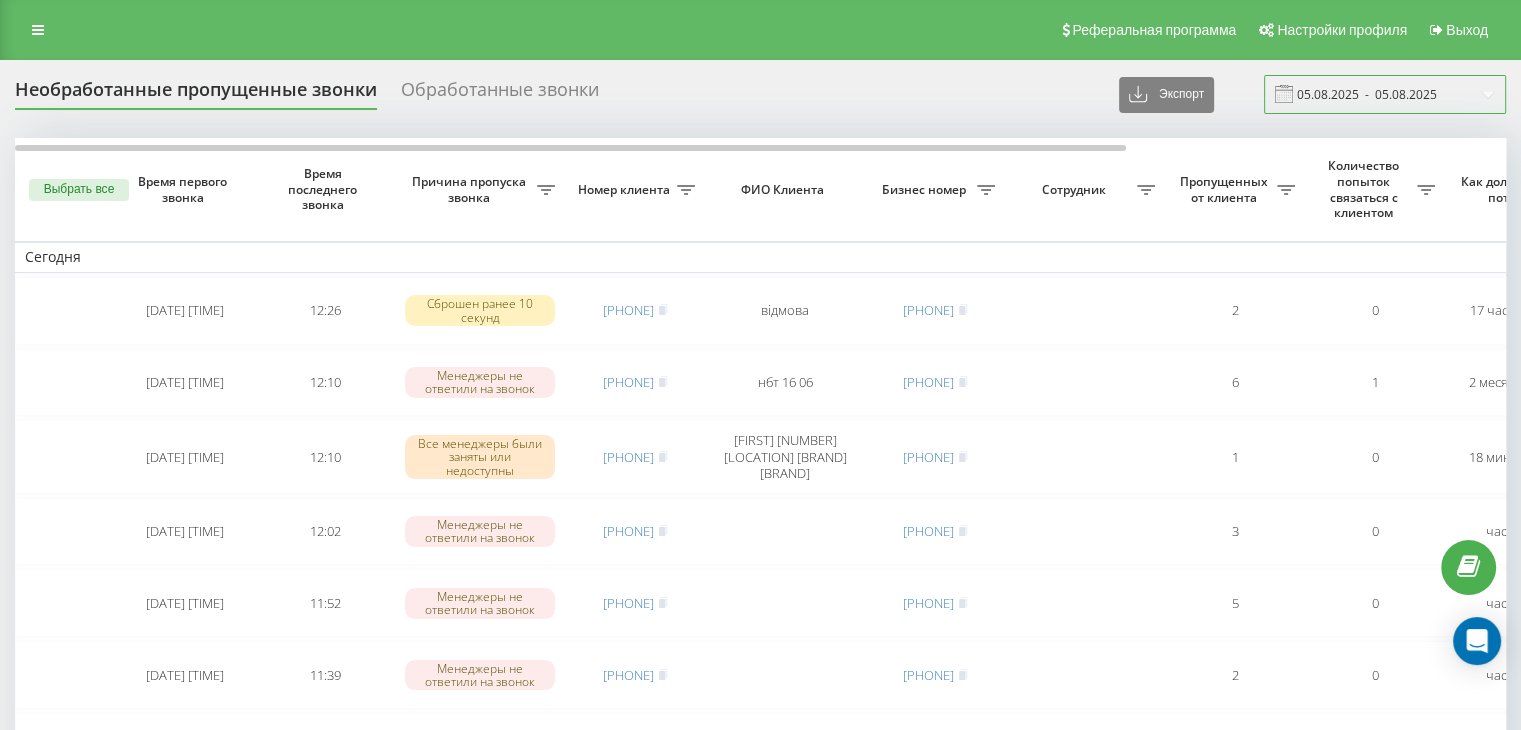 click on "05.08.2025  -  05.08.2025" at bounding box center [1385, 94] 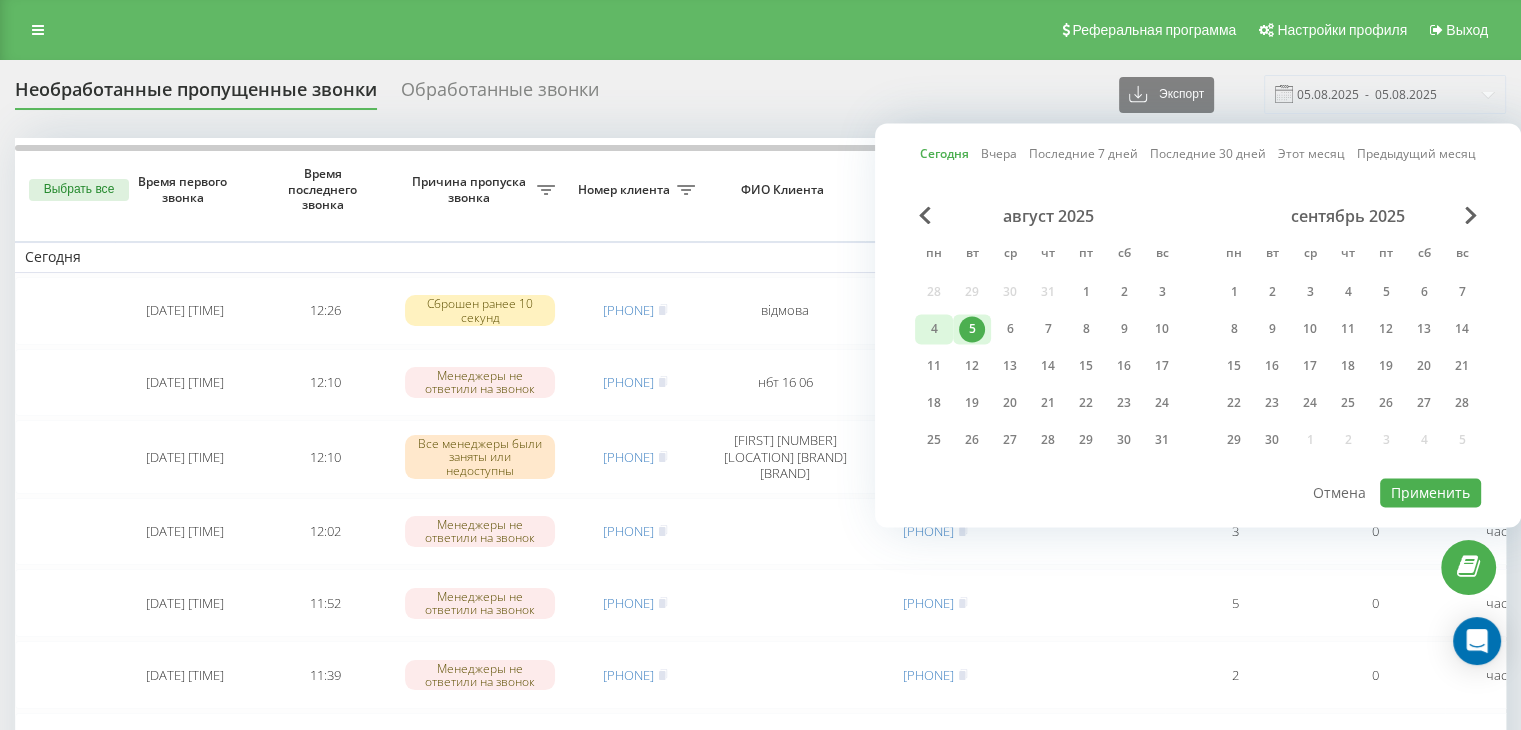 click on "4" at bounding box center (934, 329) 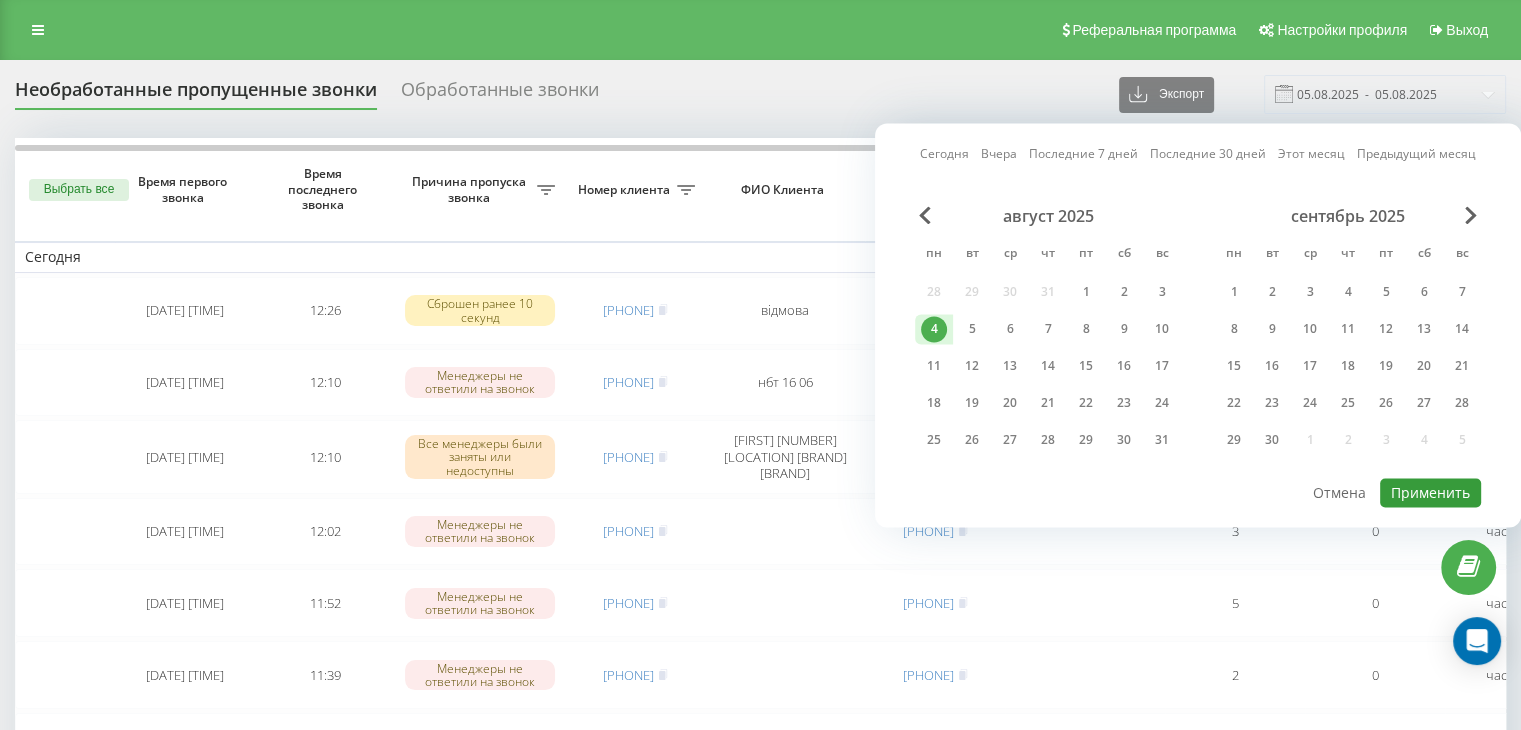 click on "Применить" at bounding box center (1430, 492) 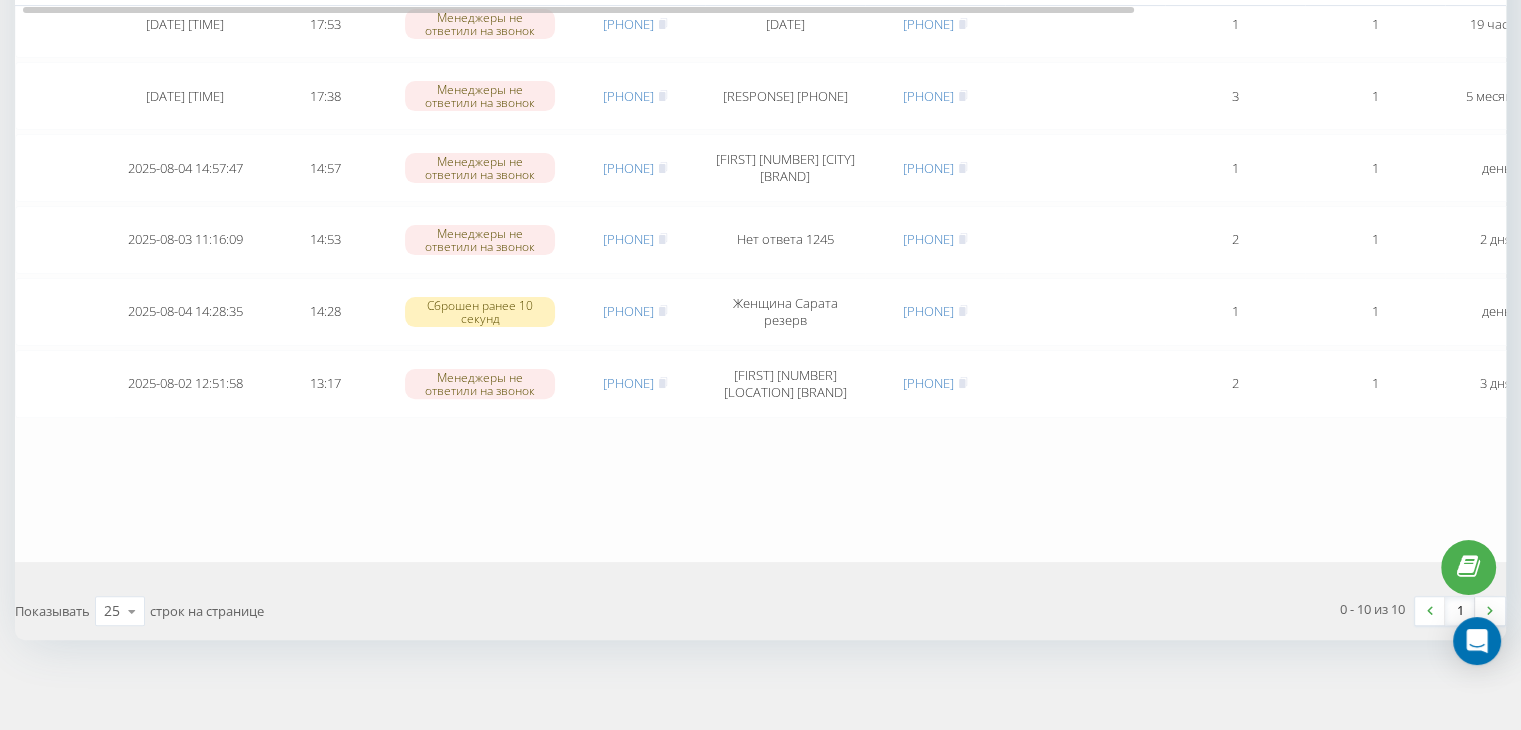 scroll, scrollTop: 0, scrollLeft: 0, axis: both 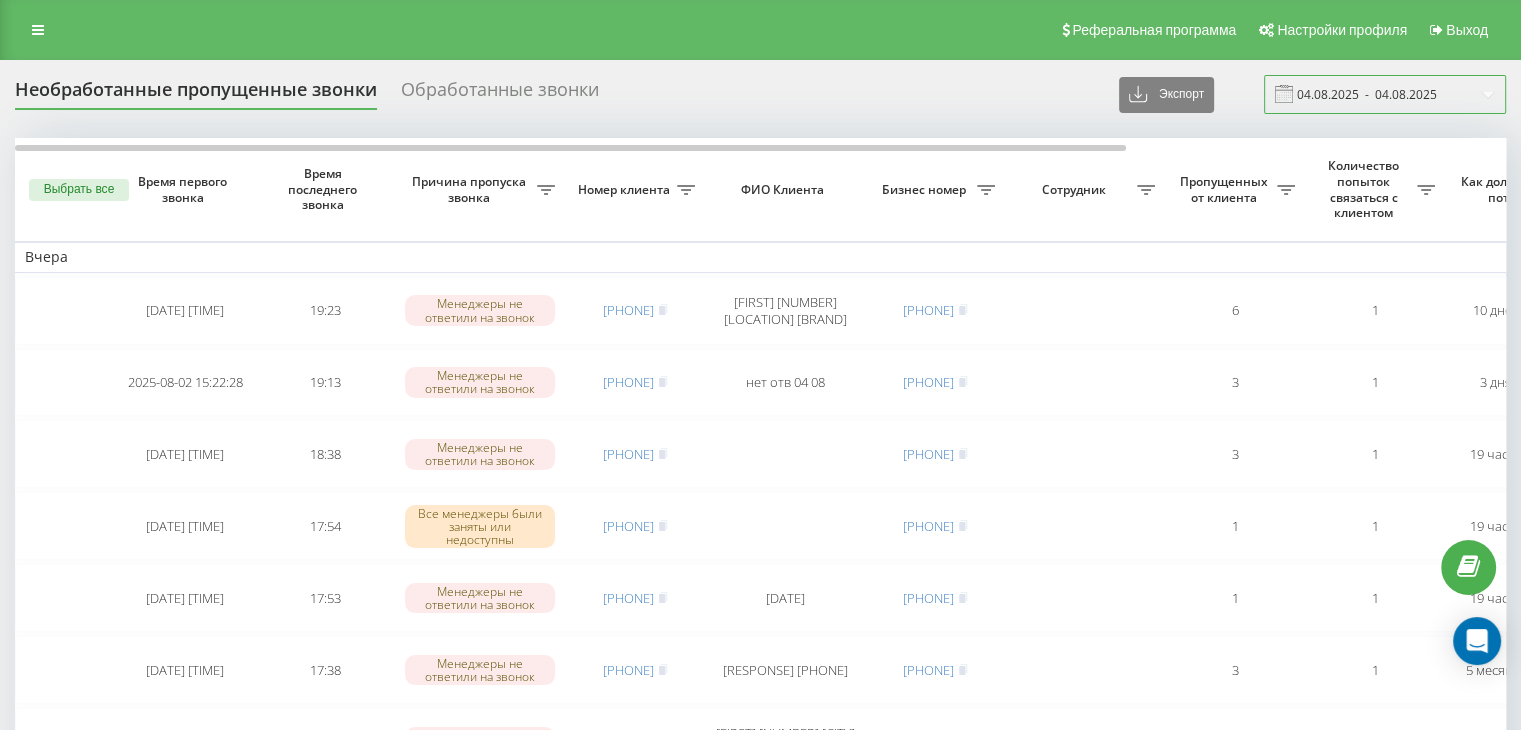 click on "04.08.2025  -  04.08.2025" at bounding box center [1385, 94] 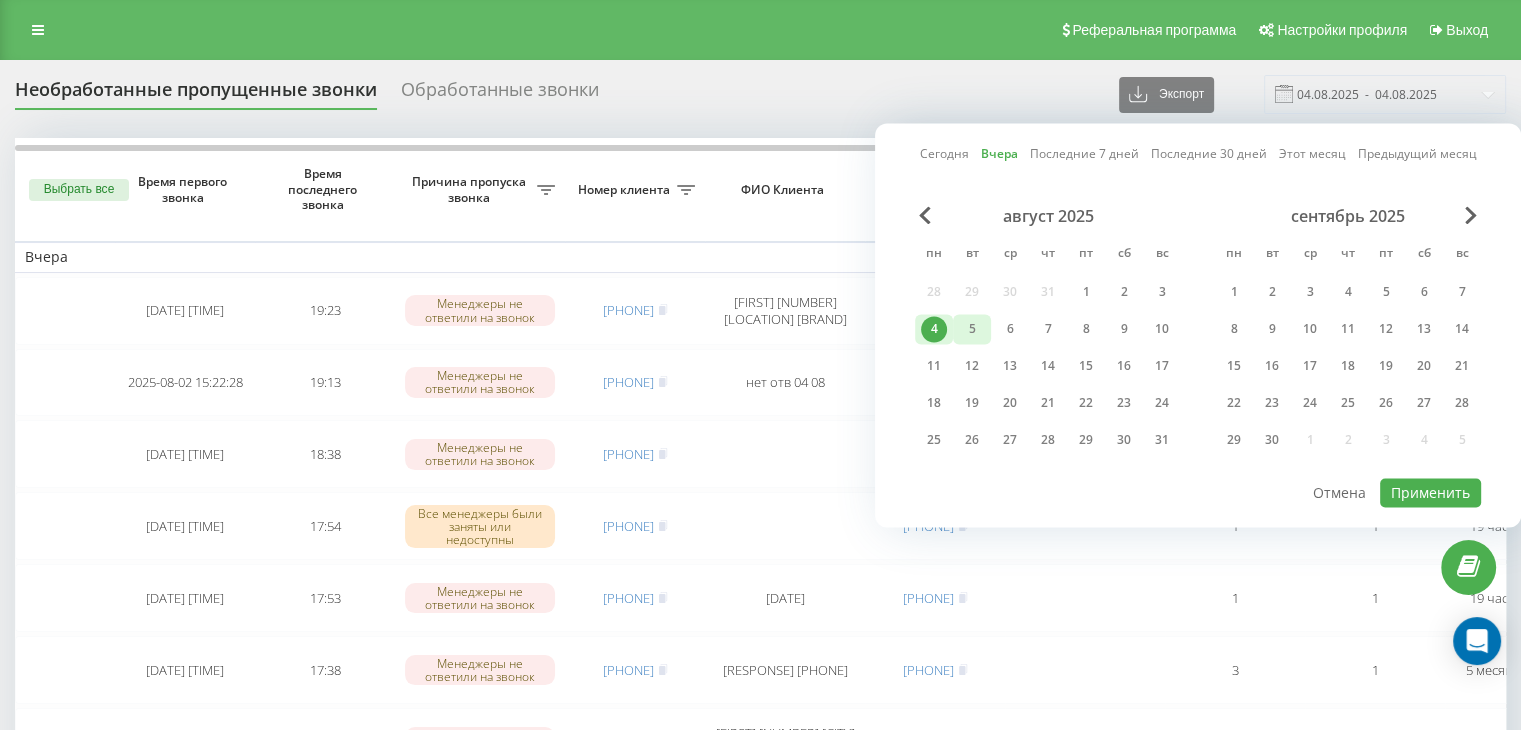 click on "5" at bounding box center (972, 329) 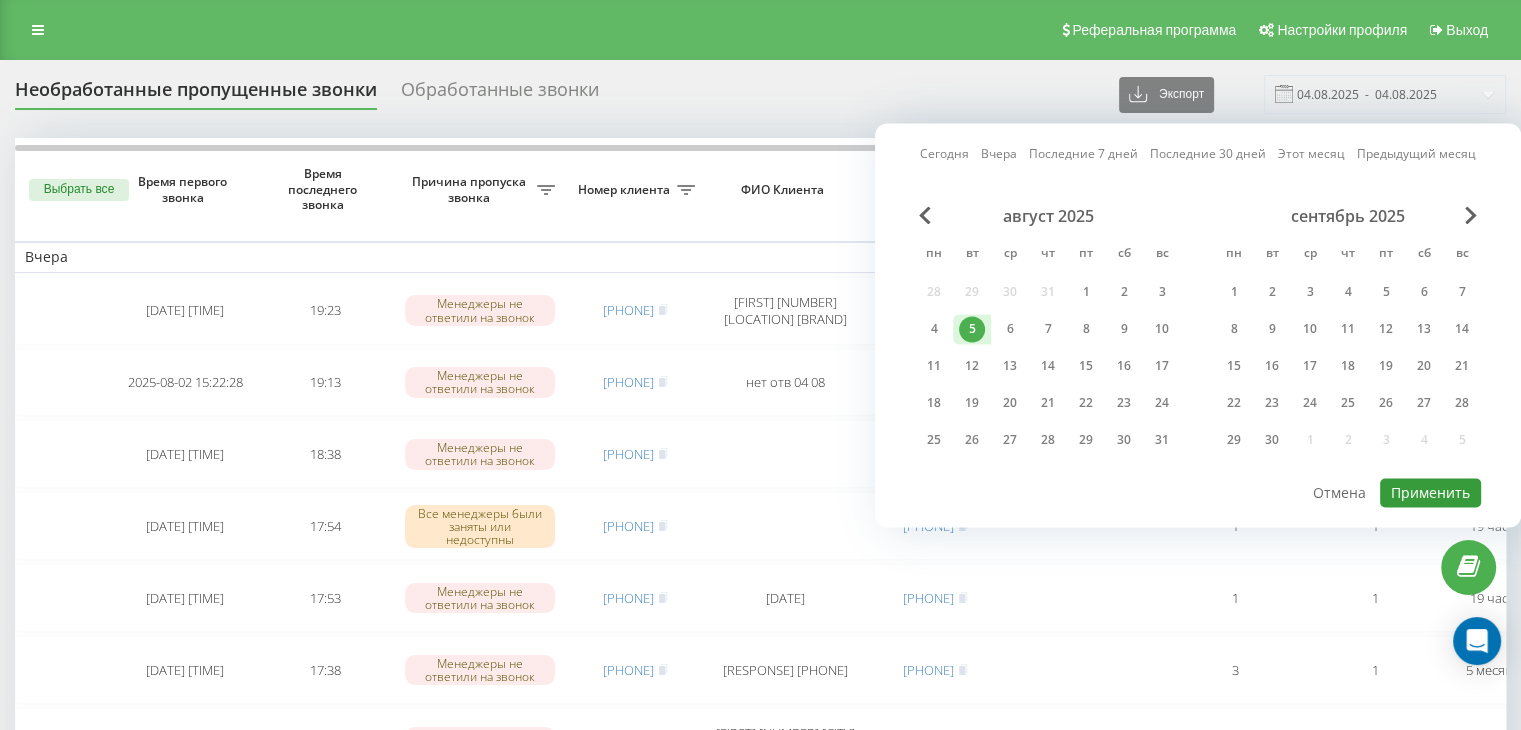 click on "Применить" at bounding box center (1430, 492) 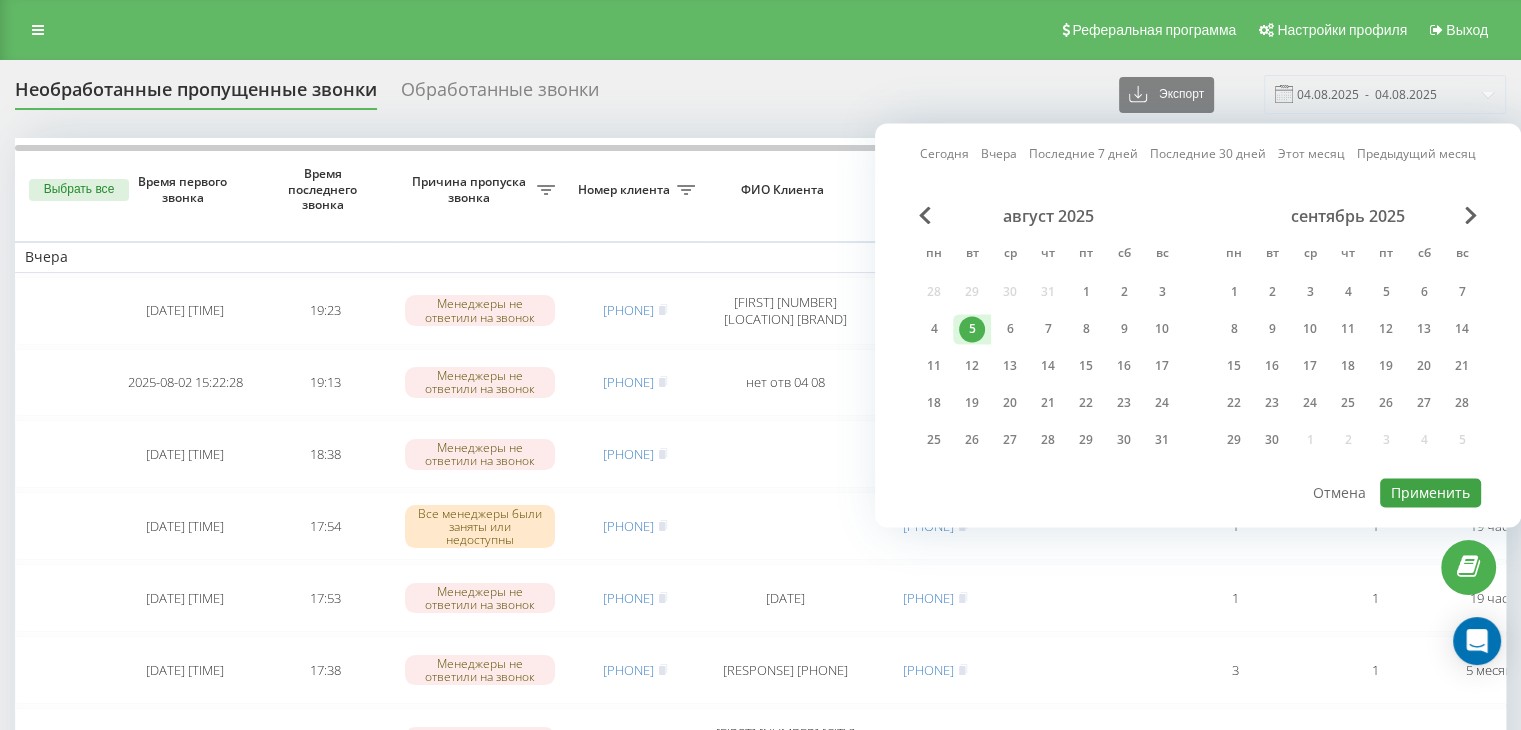 type on "05.08.2025  -  05.08.2025" 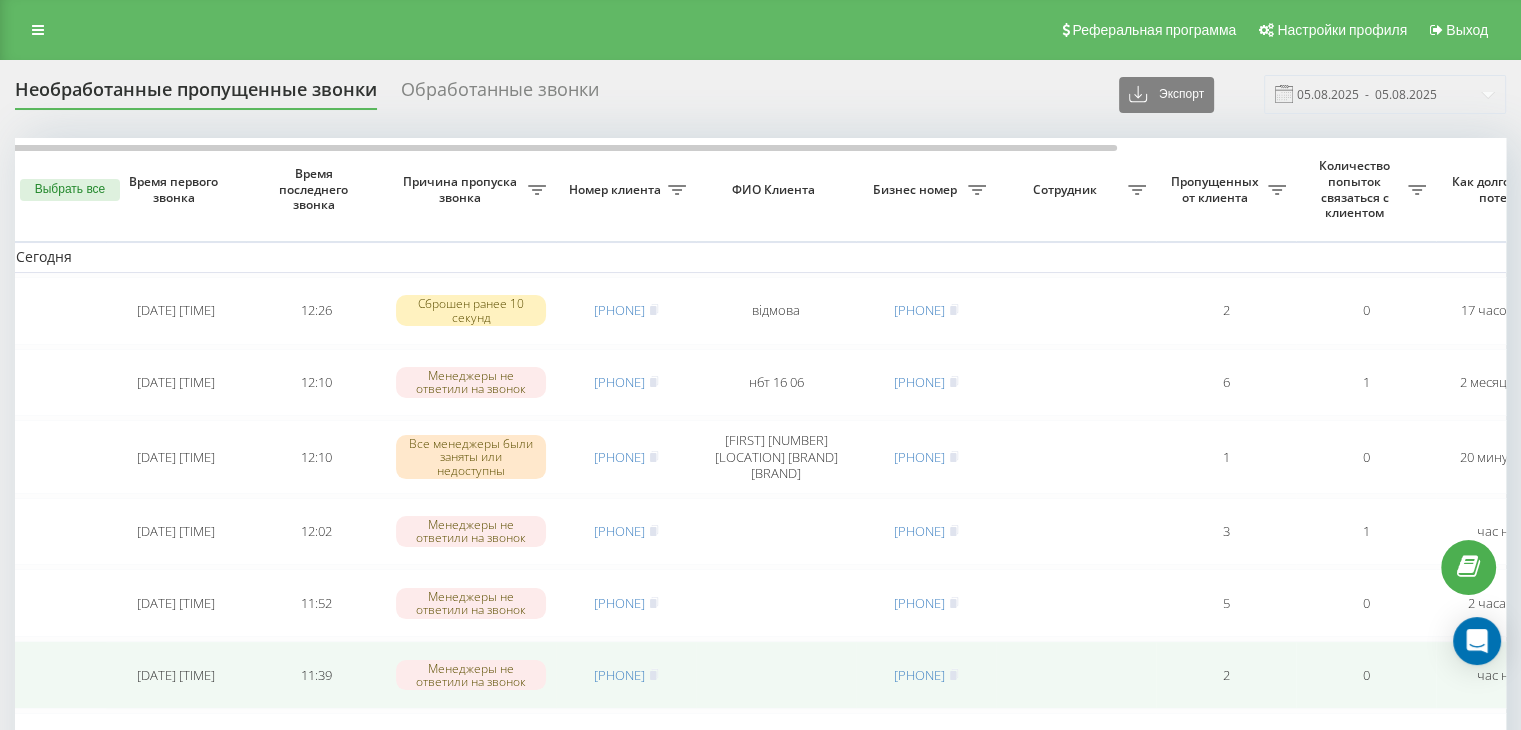 scroll, scrollTop: 0, scrollLeft: 0, axis: both 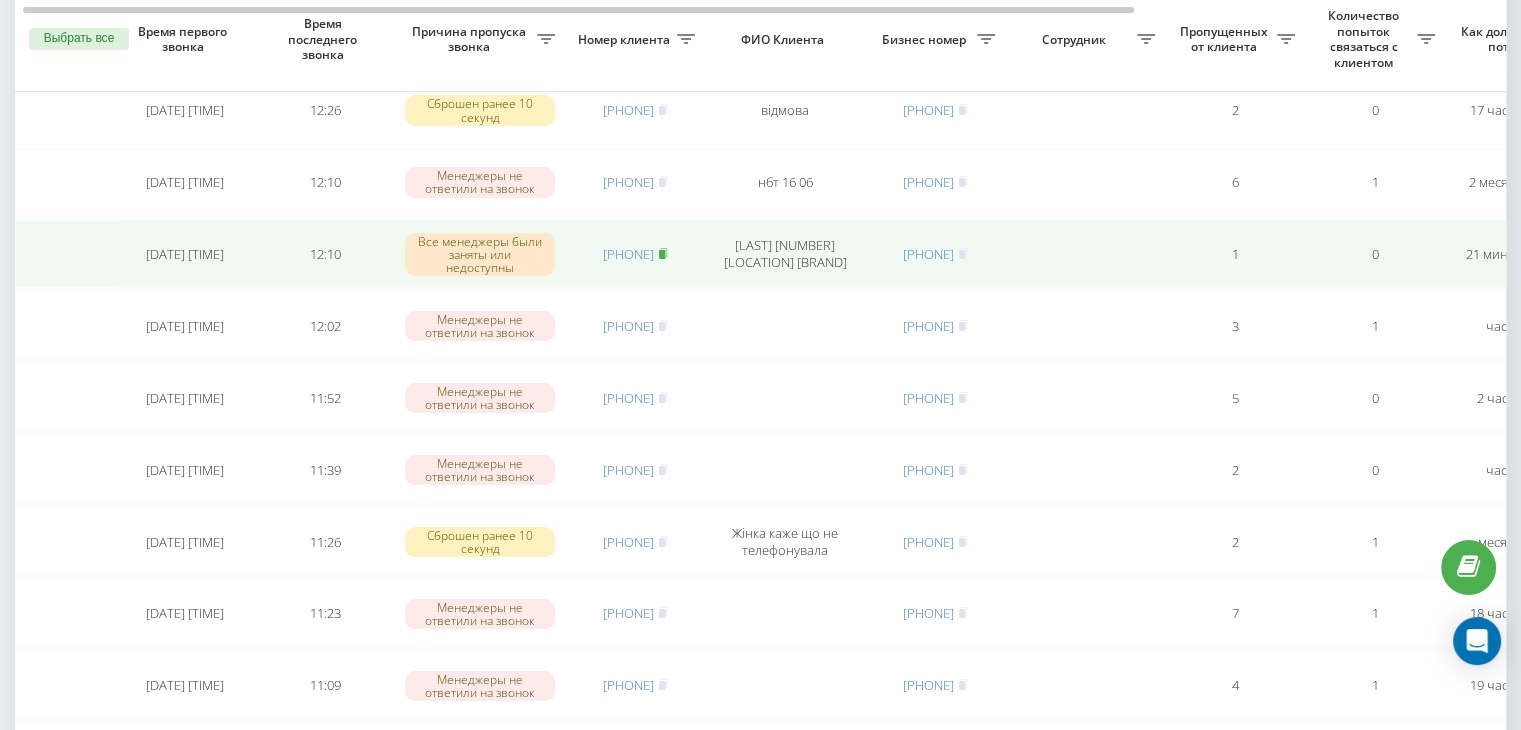 click 